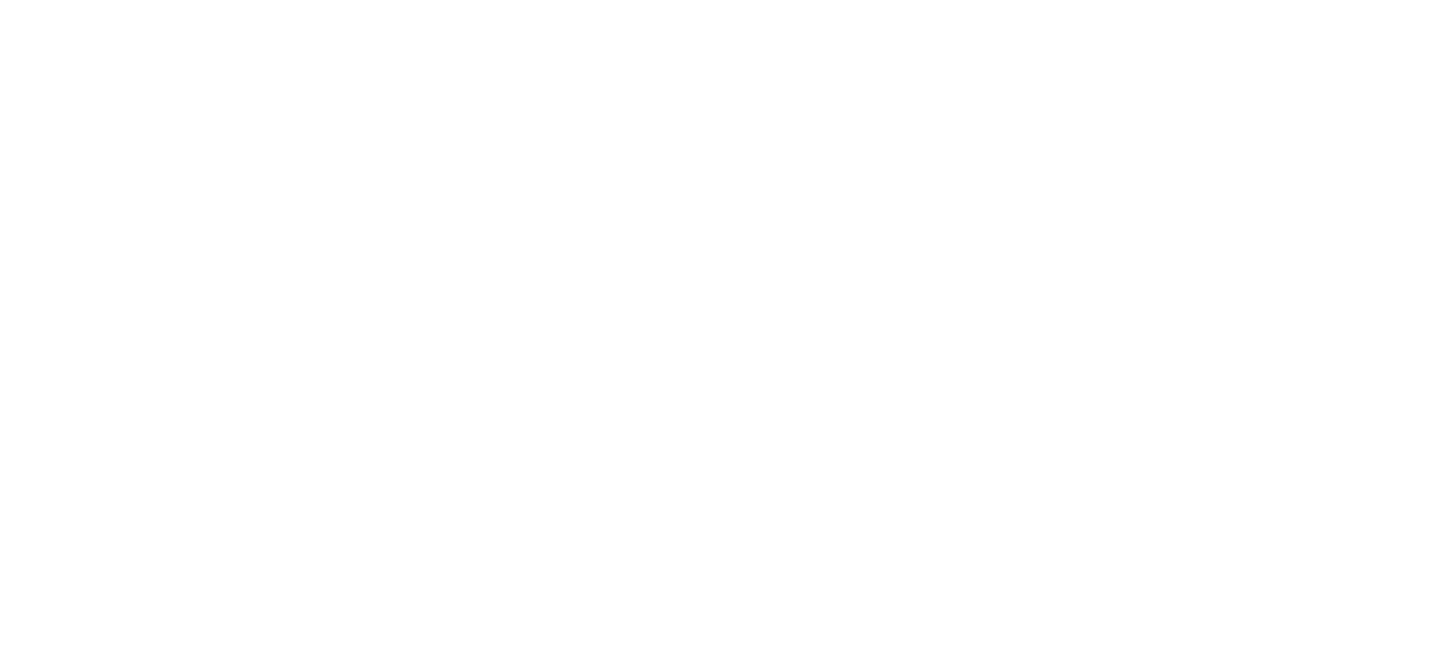 scroll, scrollTop: 0, scrollLeft: 0, axis: both 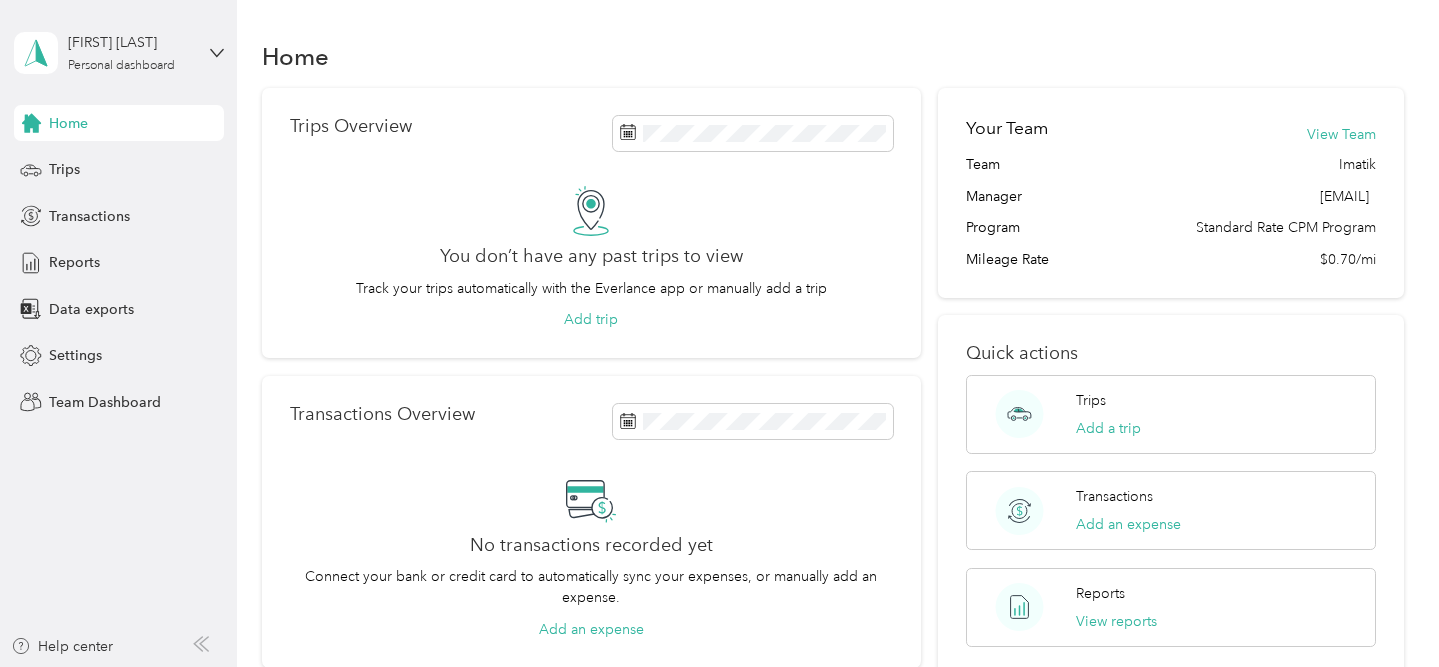 click on "[FIRST] [LAST] Personal dashboard" at bounding box center (119, 53) 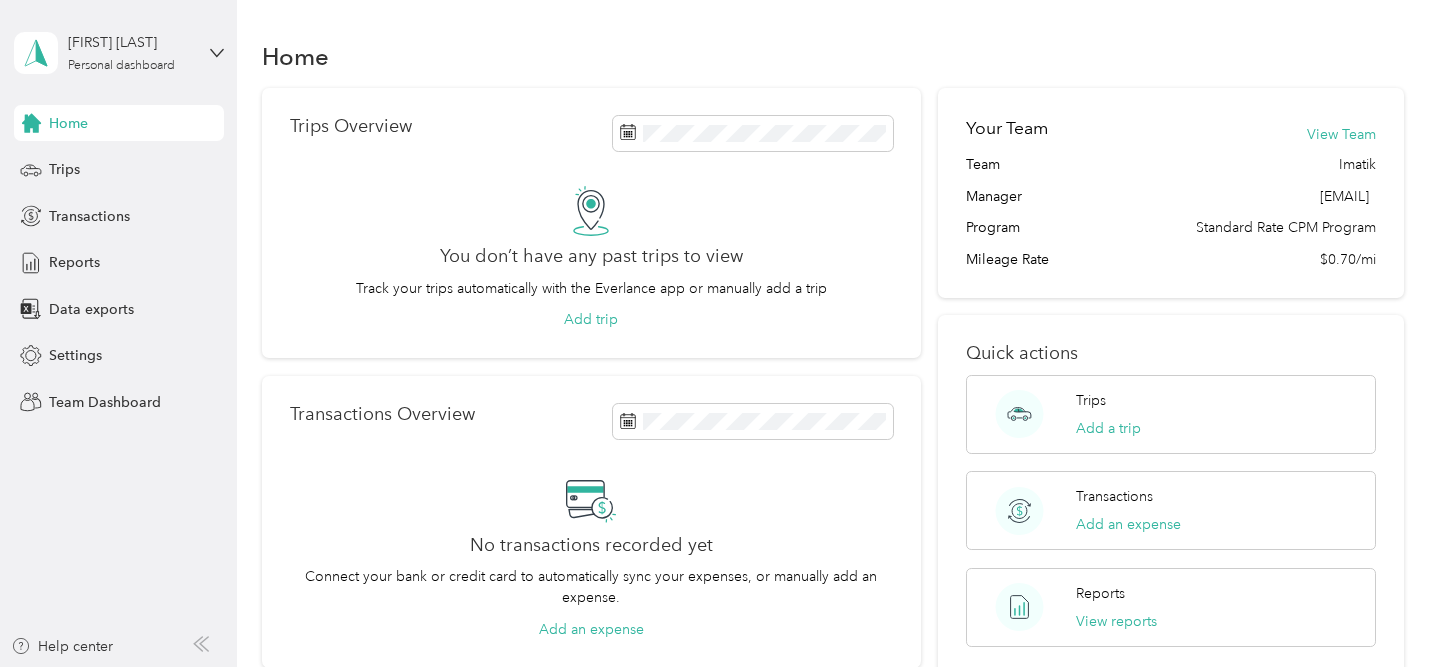 click on "Team dashboard" at bounding box center [166, 164] 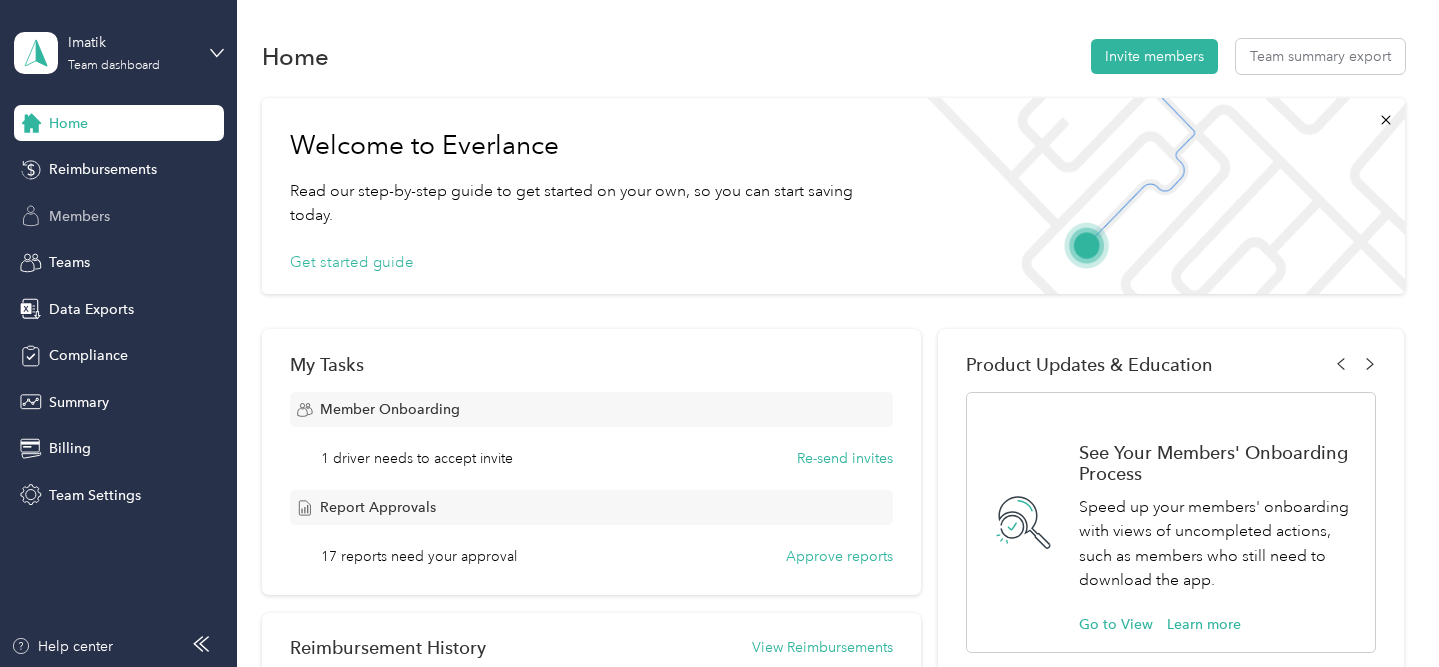 click on "Members" at bounding box center [79, 216] 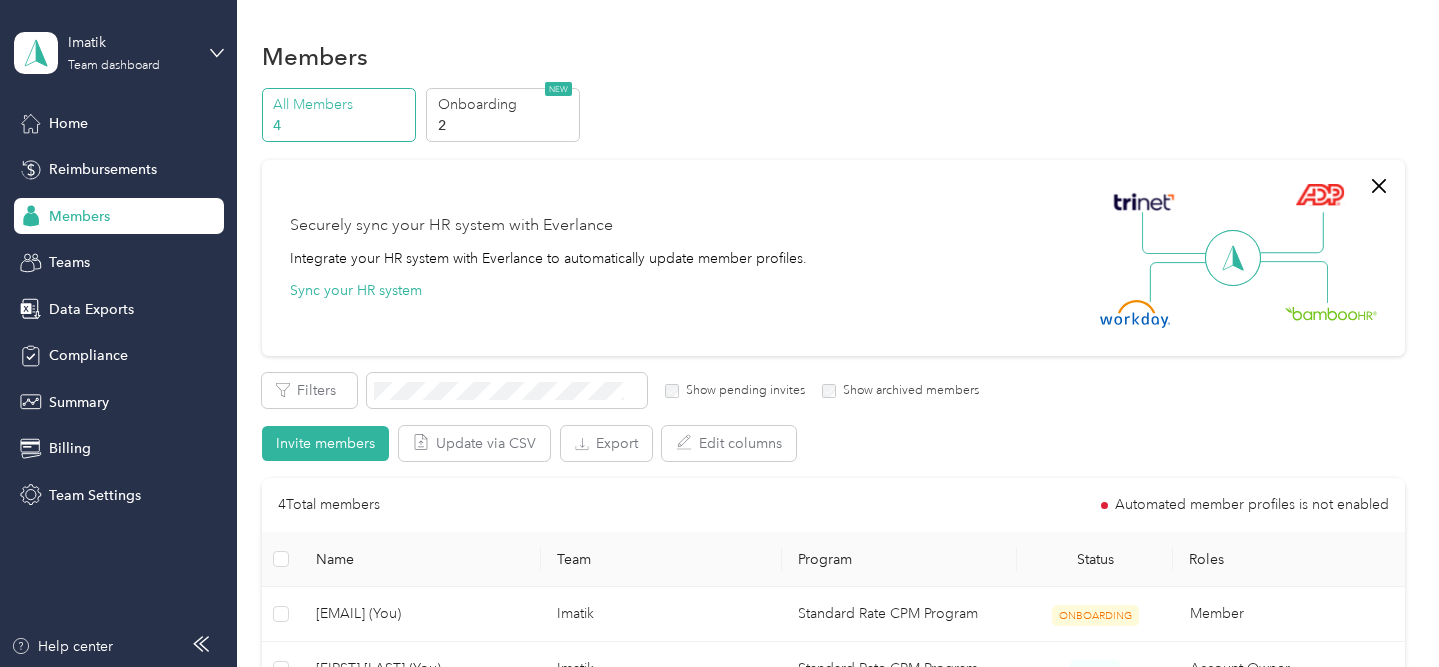 scroll, scrollTop: 222, scrollLeft: 0, axis: vertical 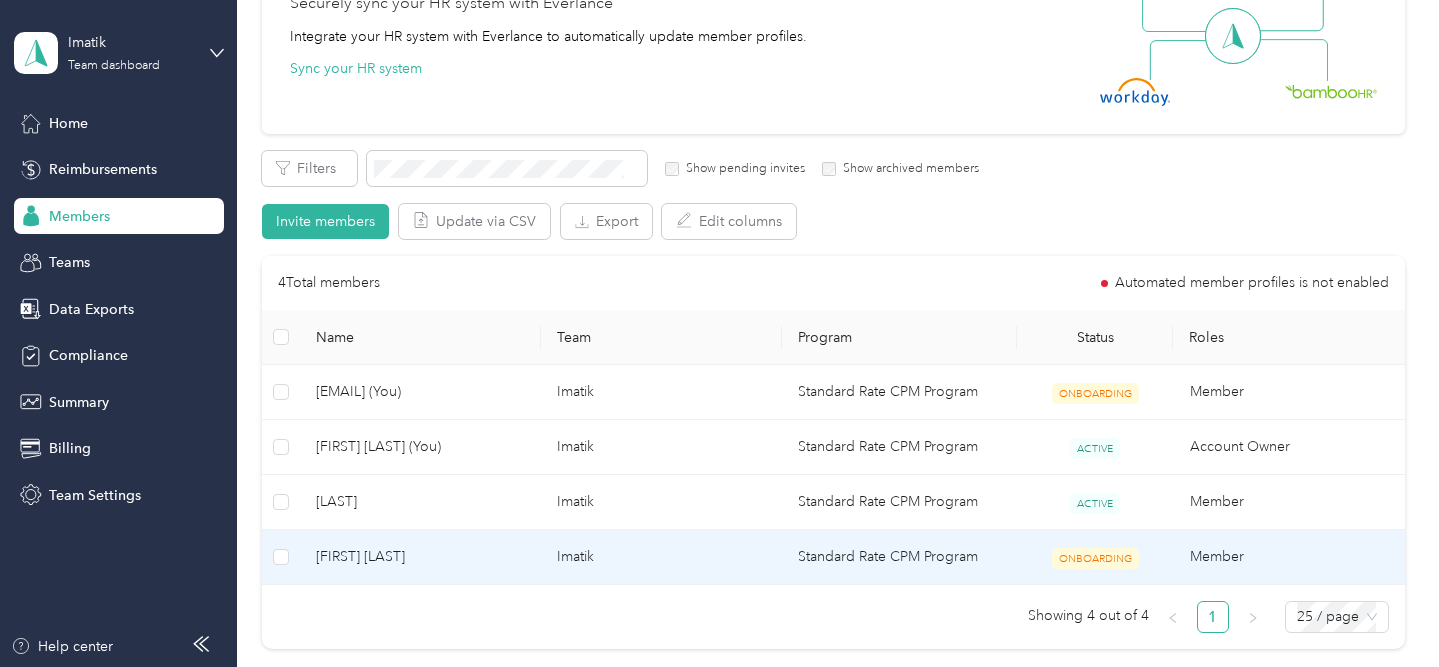click on "[FIRST] [LAST]" at bounding box center [420, 557] 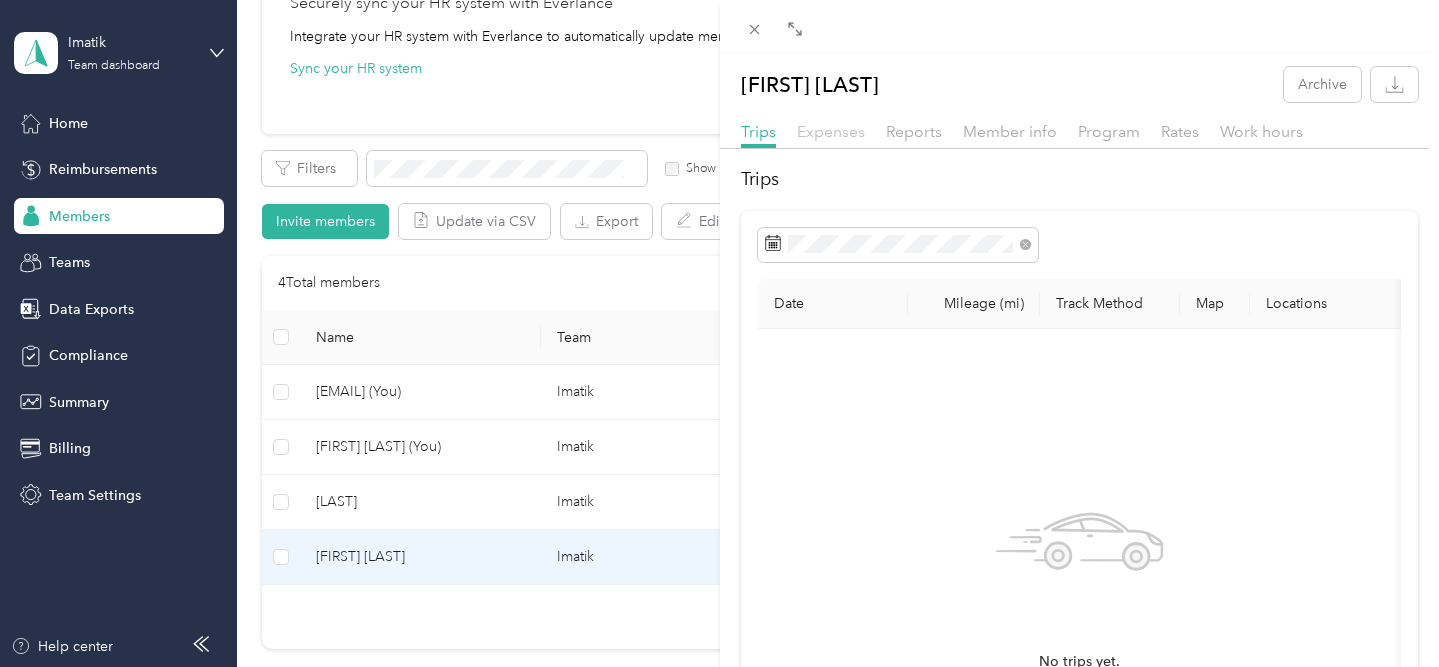 click on "Expenses" at bounding box center (831, 131) 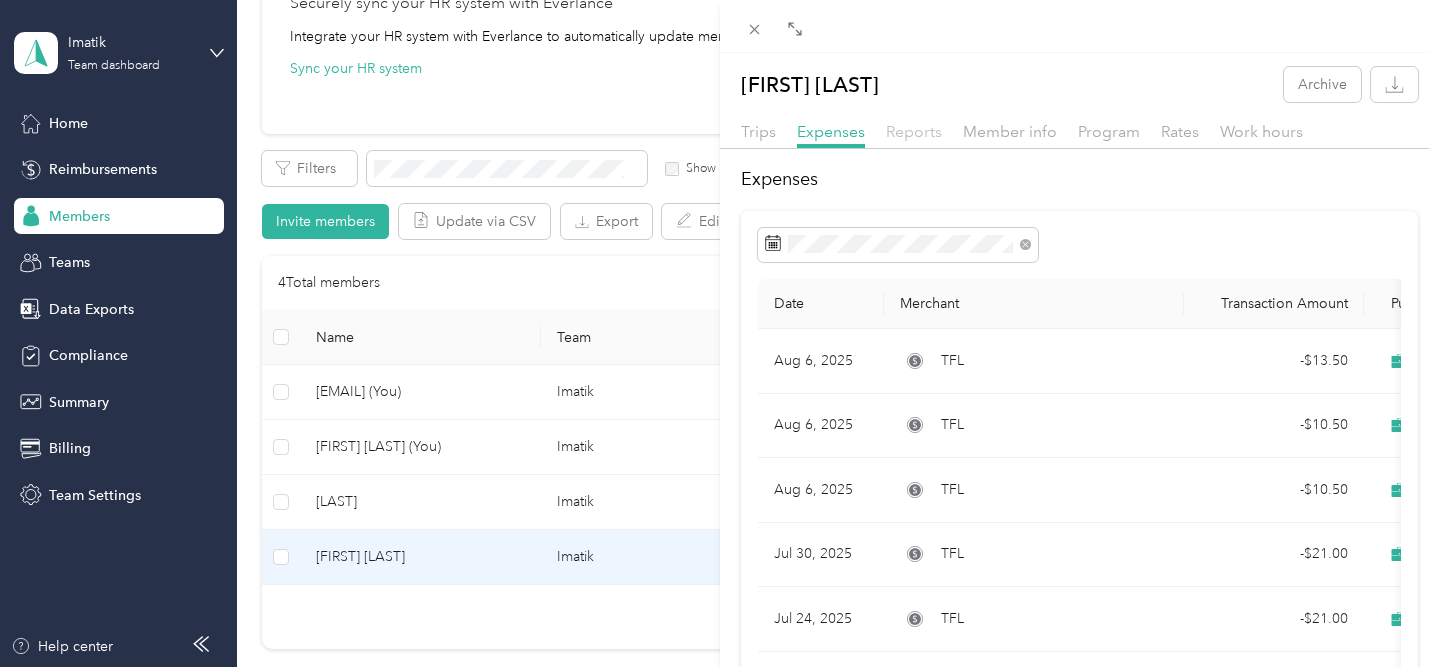 click on "Reports" at bounding box center [914, 131] 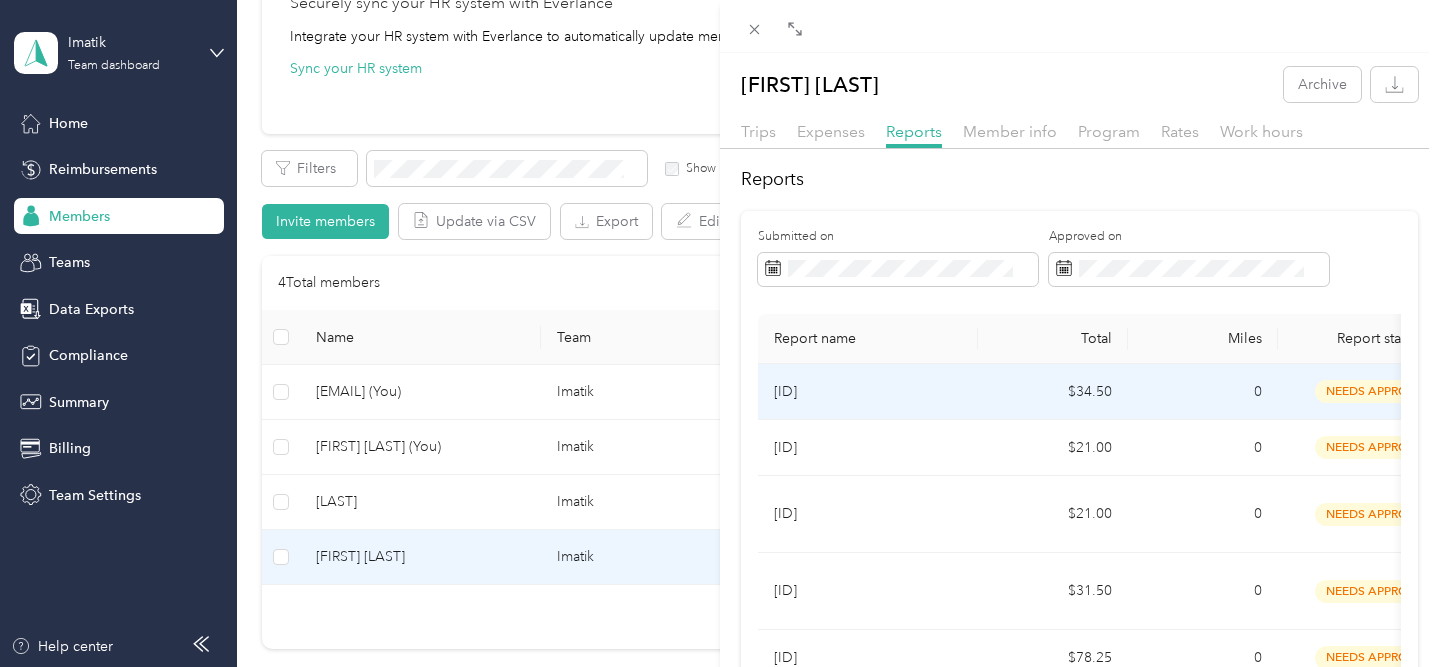 click on "[ID]" at bounding box center (868, 392) 